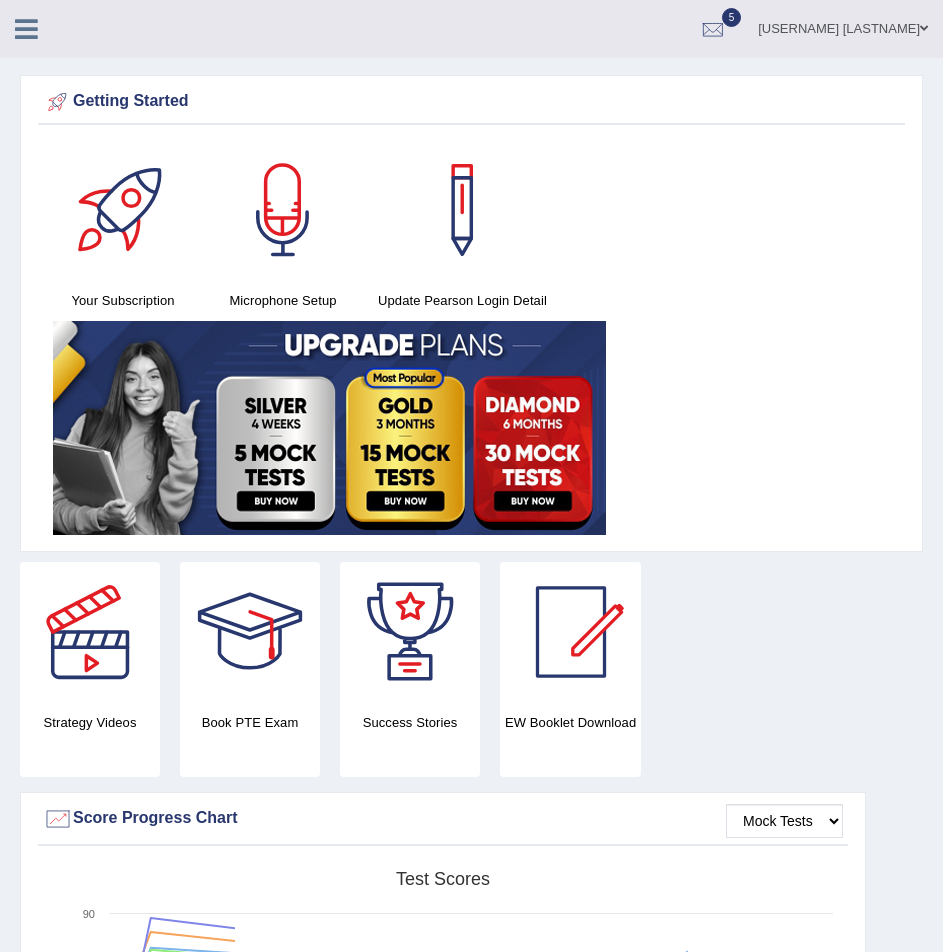 scroll, scrollTop: 0, scrollLeft: 0, axis: both 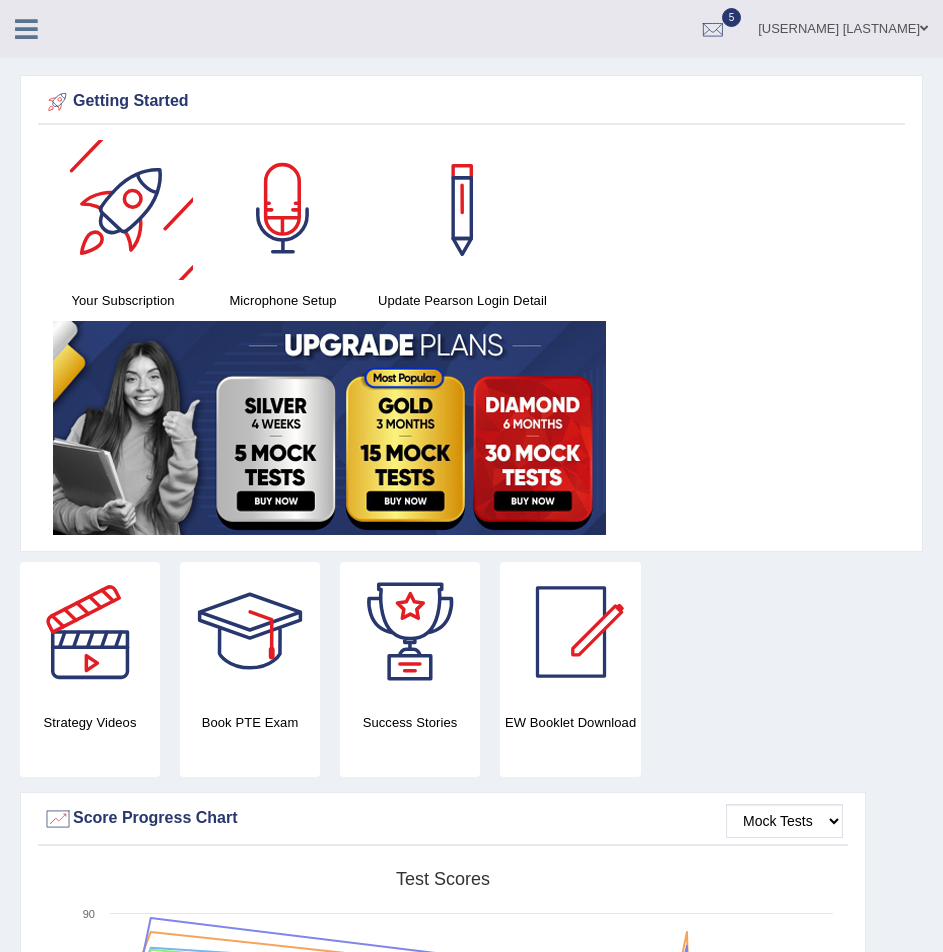 click at bounding box center [26, 29] 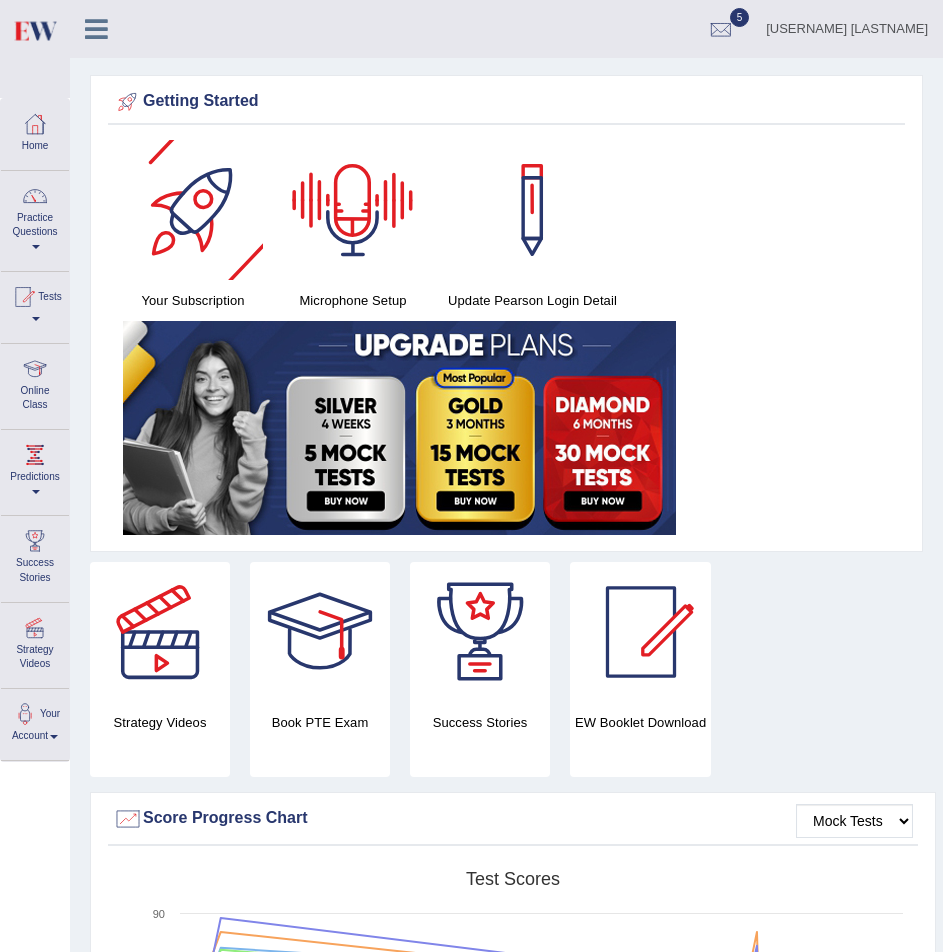 click at bounding box center [34, 30] 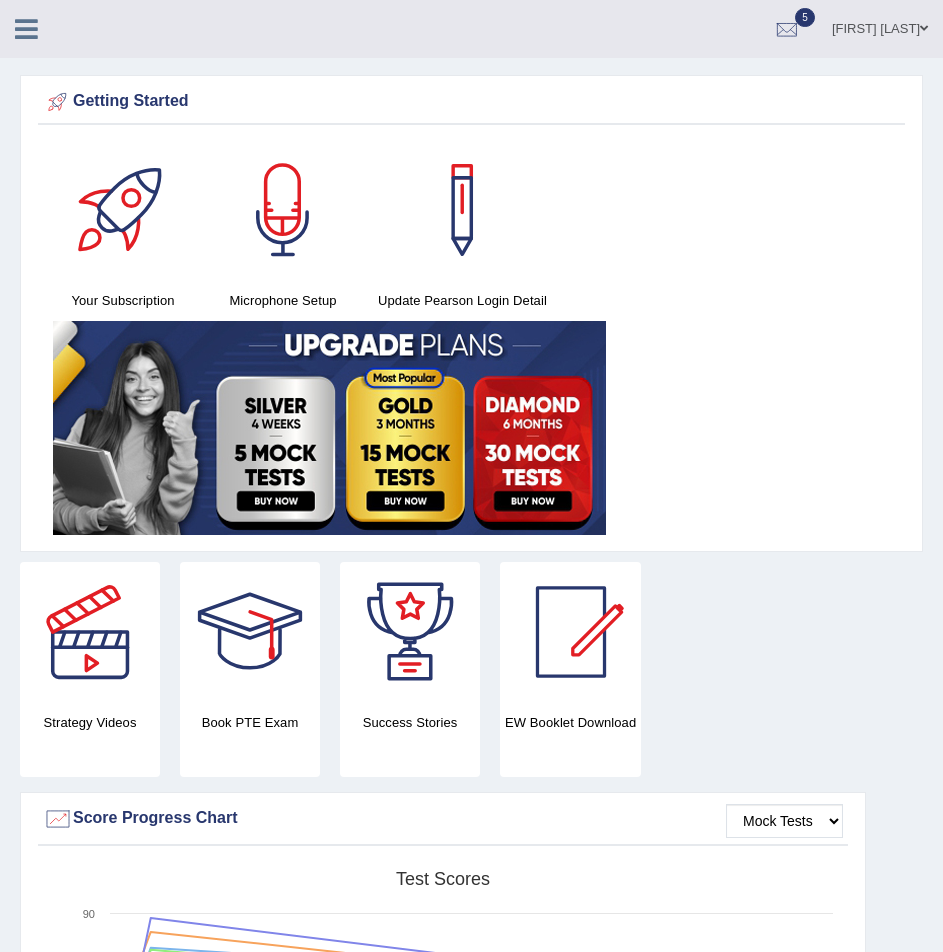 scroll, scrollTop: 0, scrollLeft: 0, axis: both 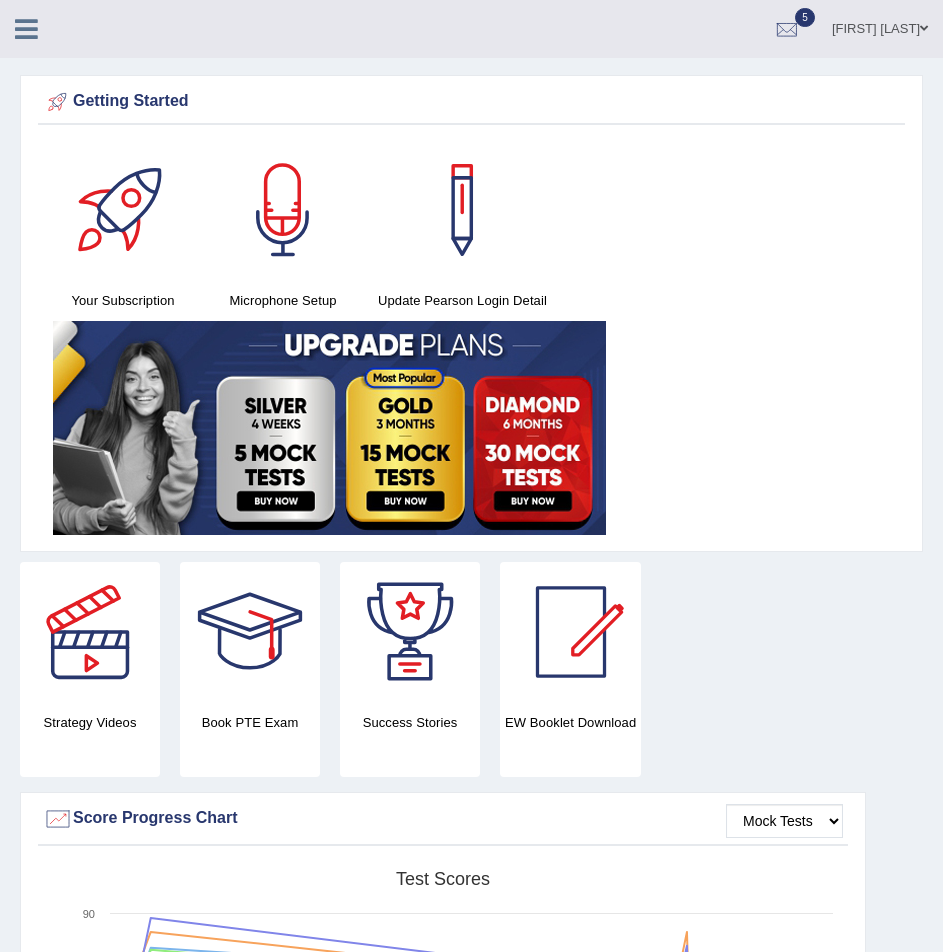 click at bounding box center [26, 27] 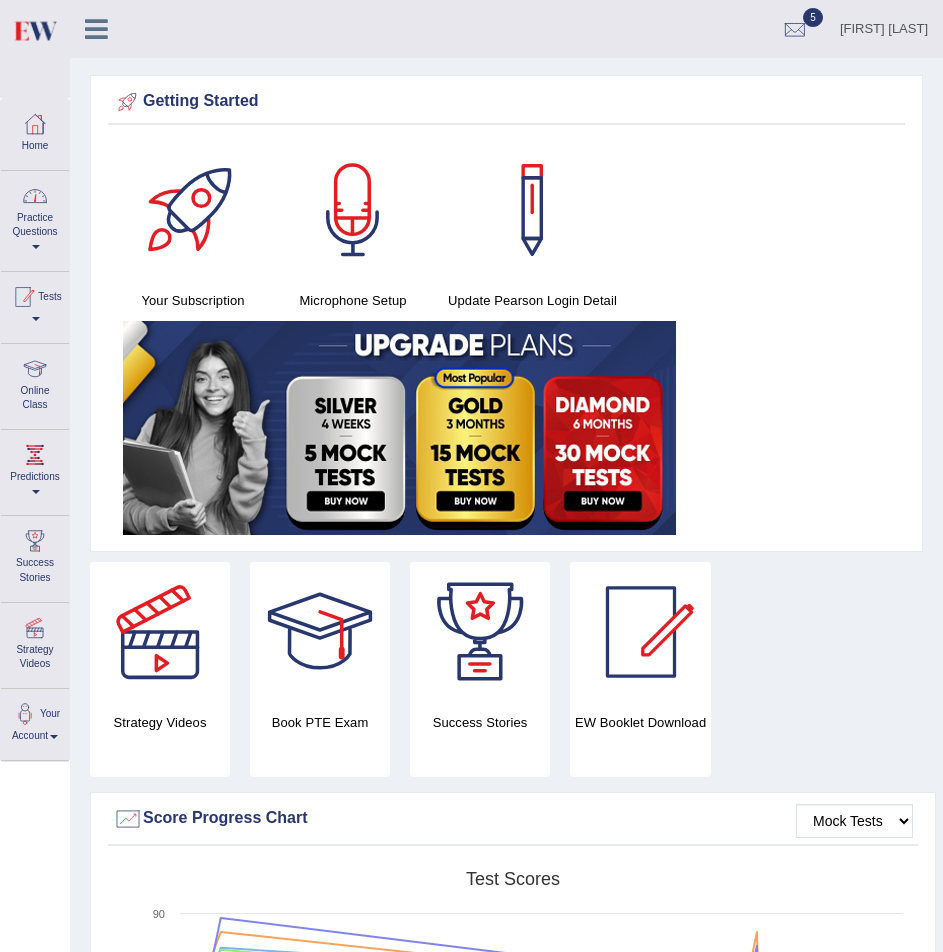 click on "Practice Questions" at bounding box center (35, 218) 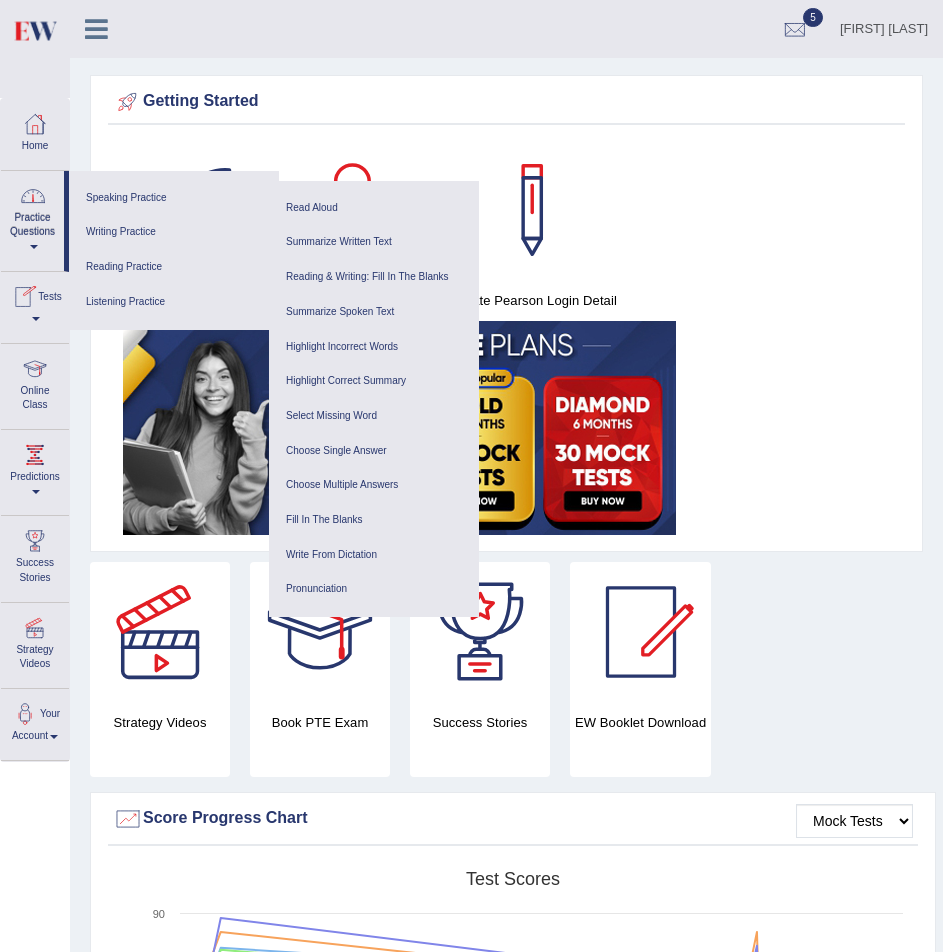 click on "Practice Questions" at bounding box center (32, 218) 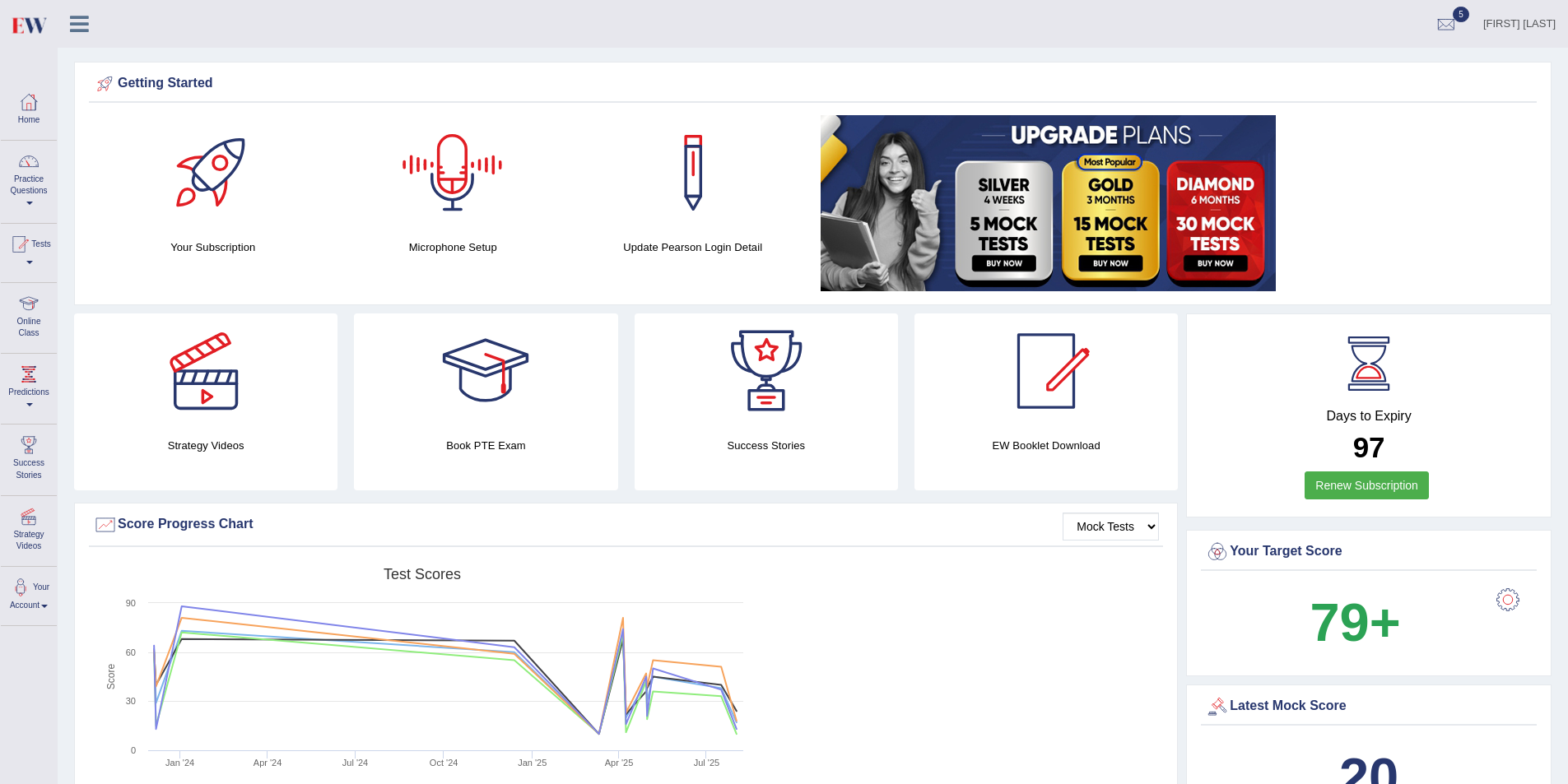 click on "Practice Questions" at bounding box center (29, 179) 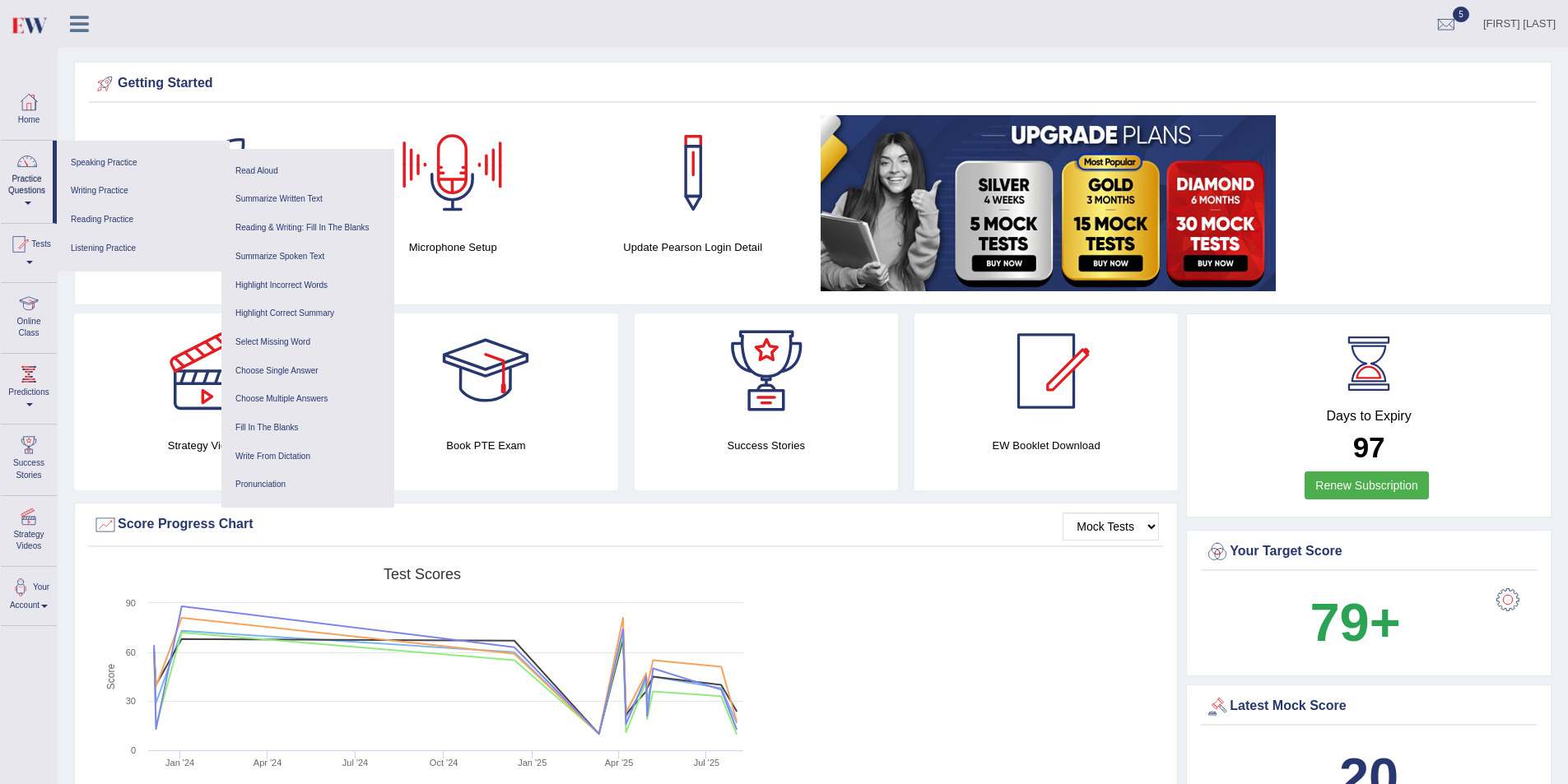 click on "Practice Questions" at bounding box center (26, 179) 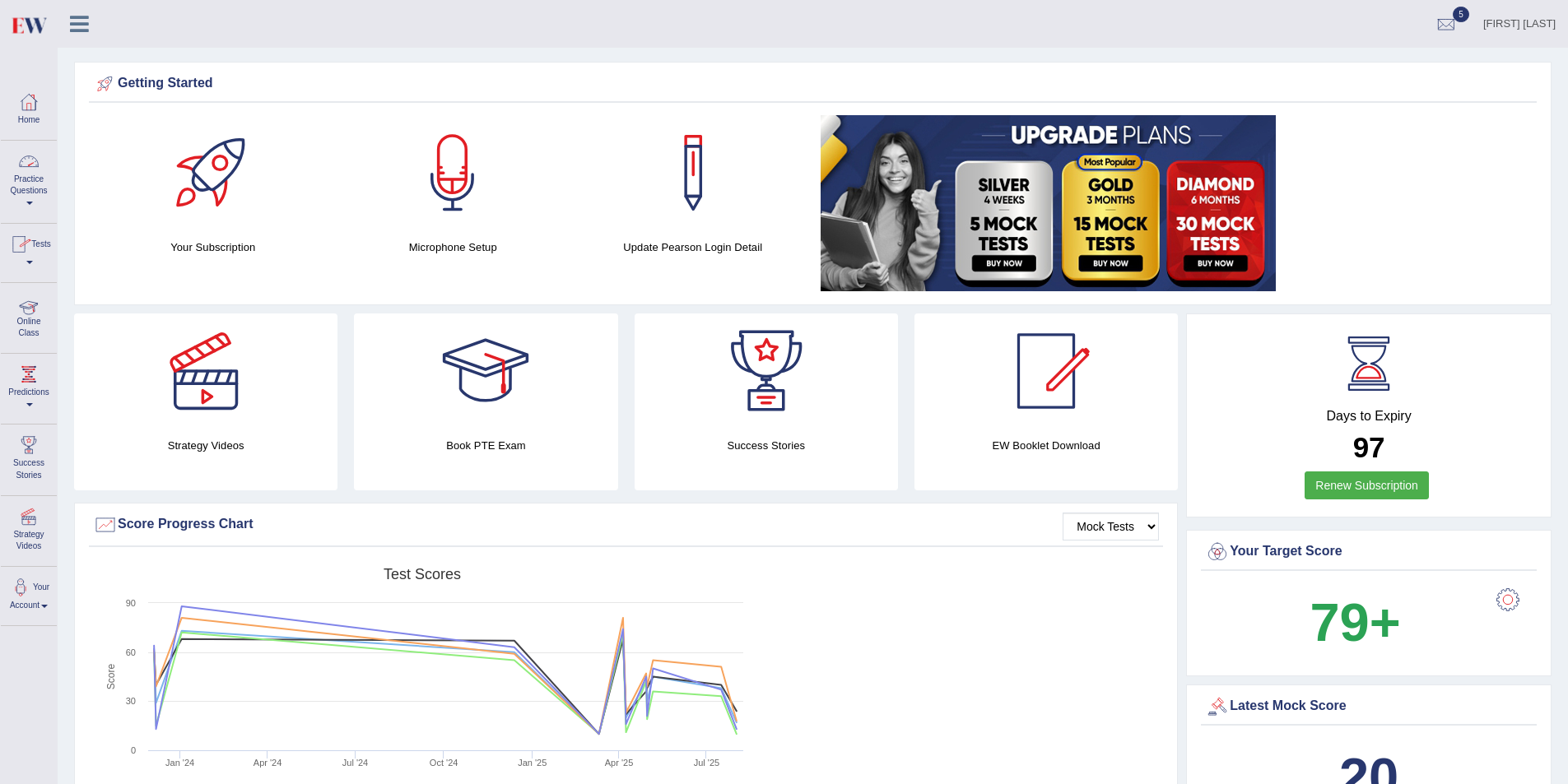 click on "Online Class" at bounding box center (29, 315) 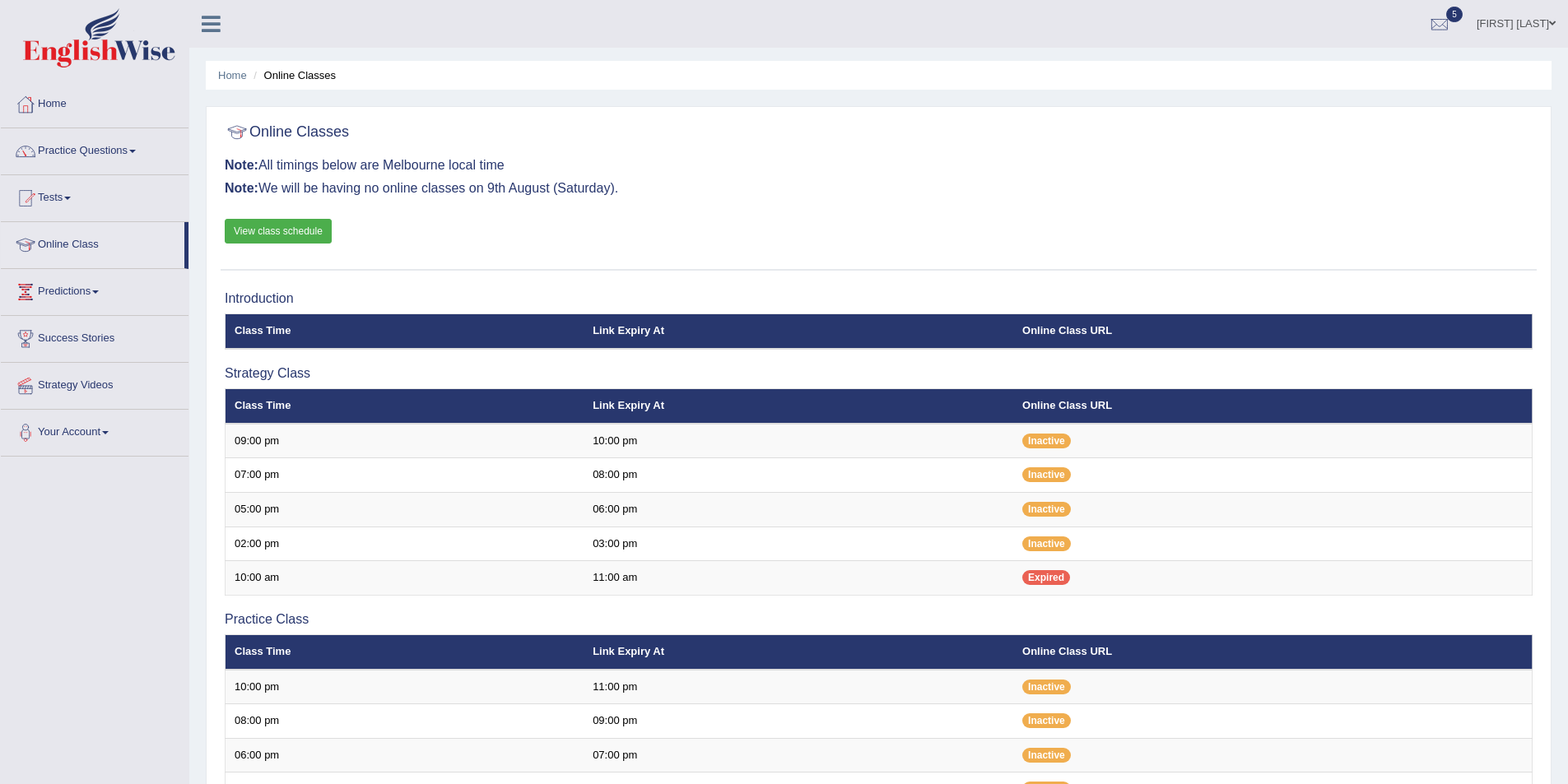 scroll, scrollTop: 0, scrollLeft: 0, axis: both 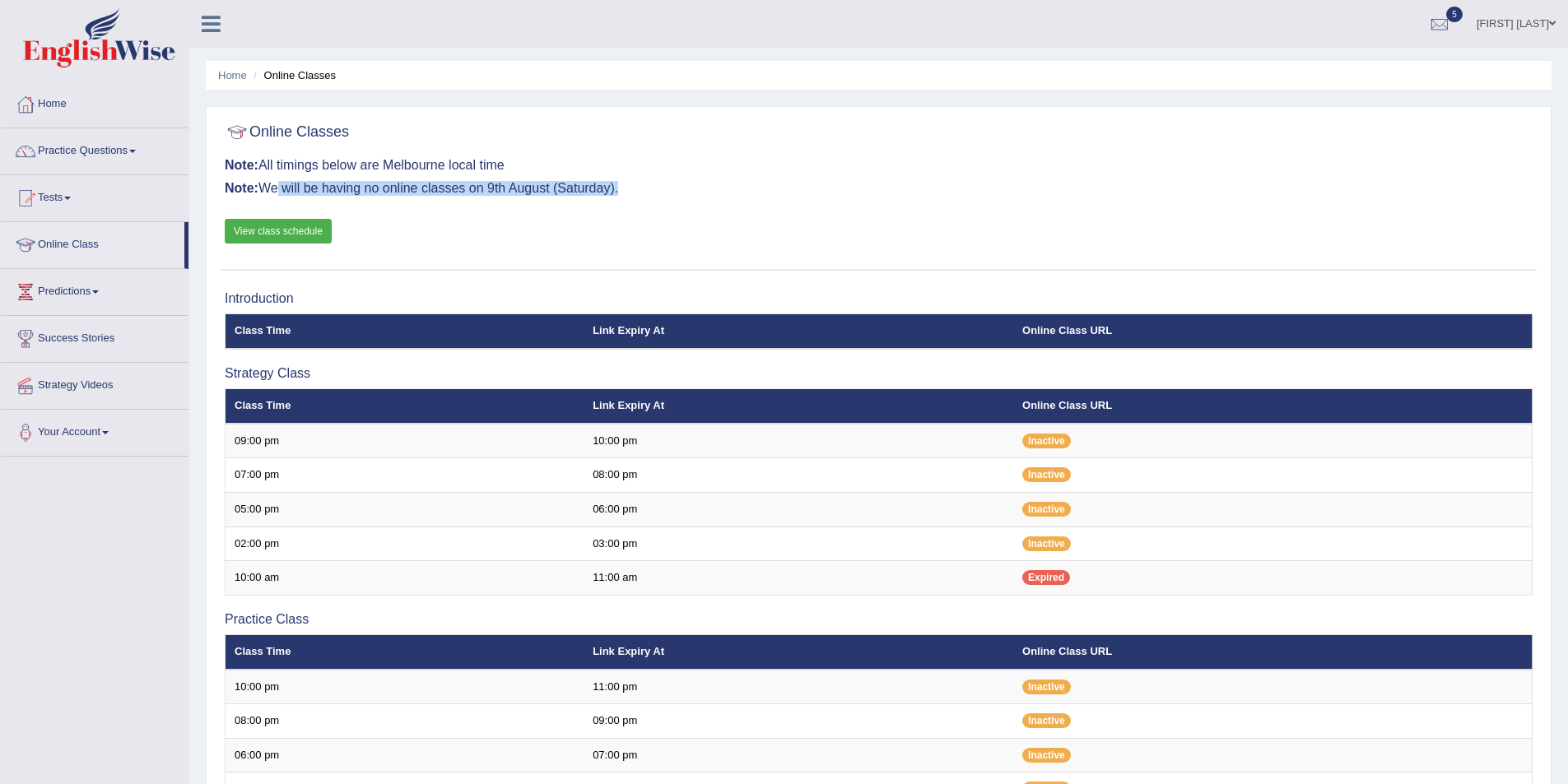 drag, startPoint x: 628, startPoint y: 202, endPoint x: 269, endPoint y: 193, distance: 359.1128 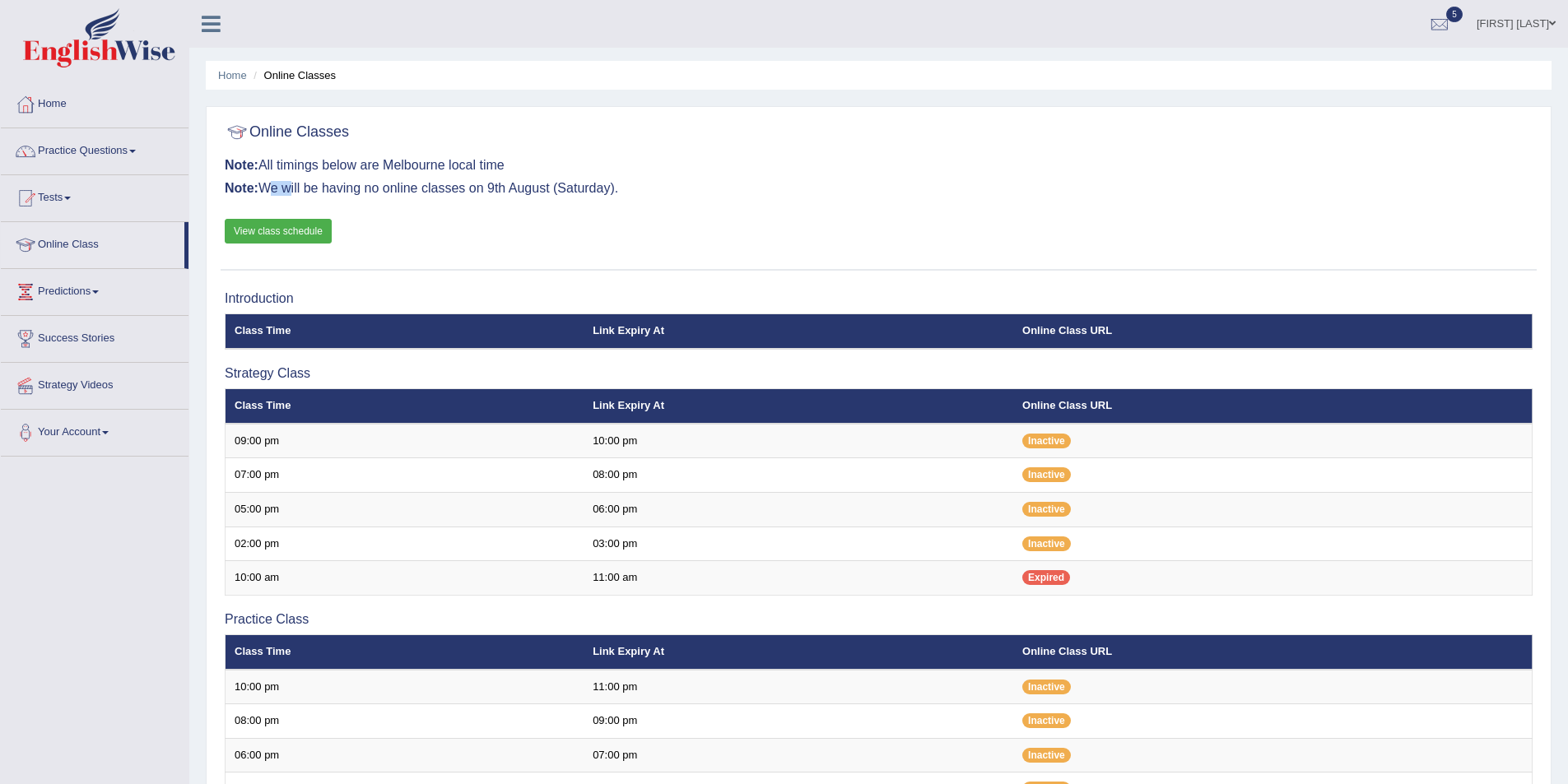 click on "Note:  We will be having no online classes on 9th August (Saturday)." at bounding box center [878, 188] 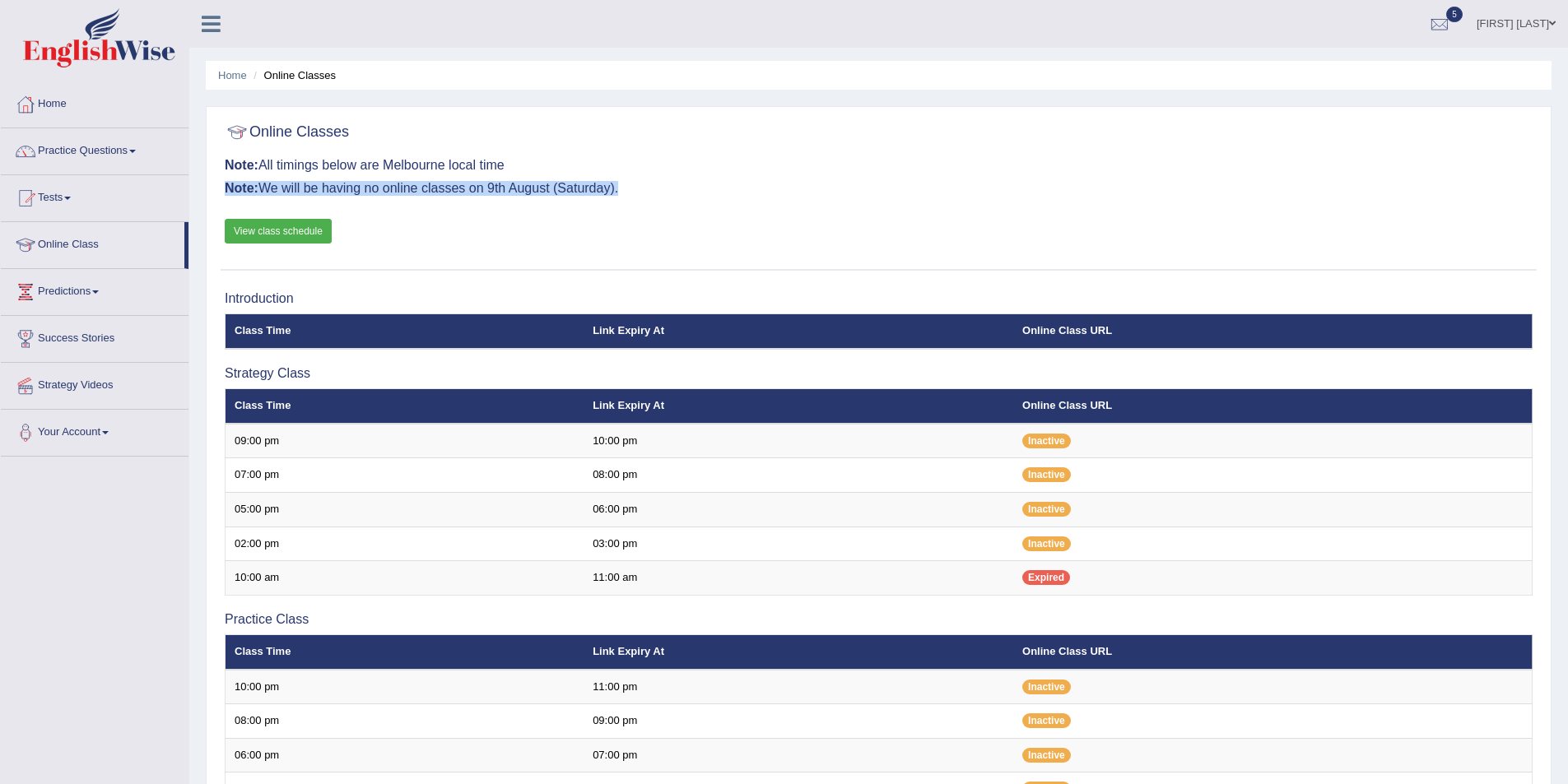 click on "Note:  We will be having no online classes on 9th August (Saturday)." at bounding box center [878, 188] 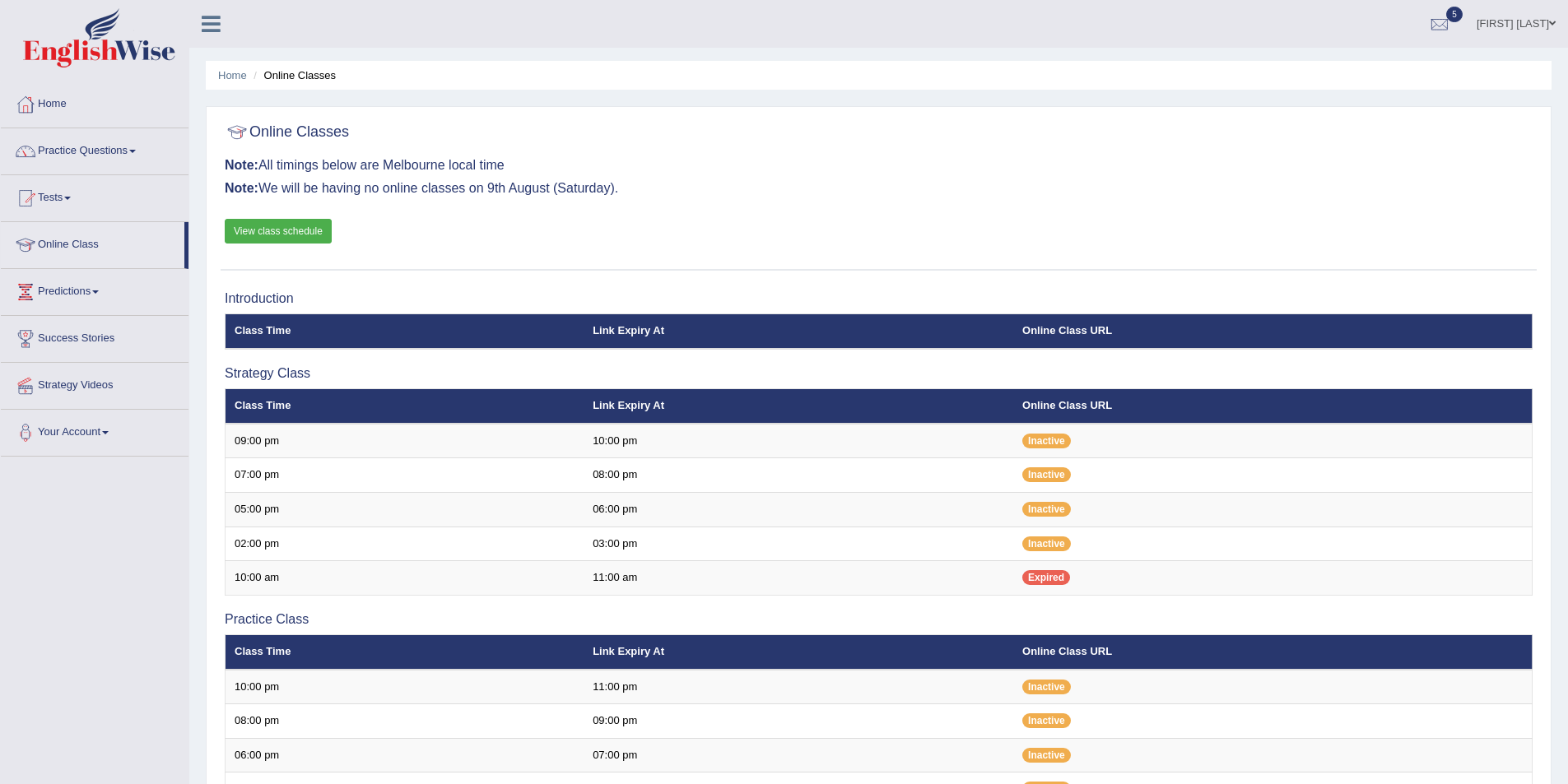 click on "Note:  We will be having no online classes on 9th August (Saturday)." at bounding box center [878, 188] 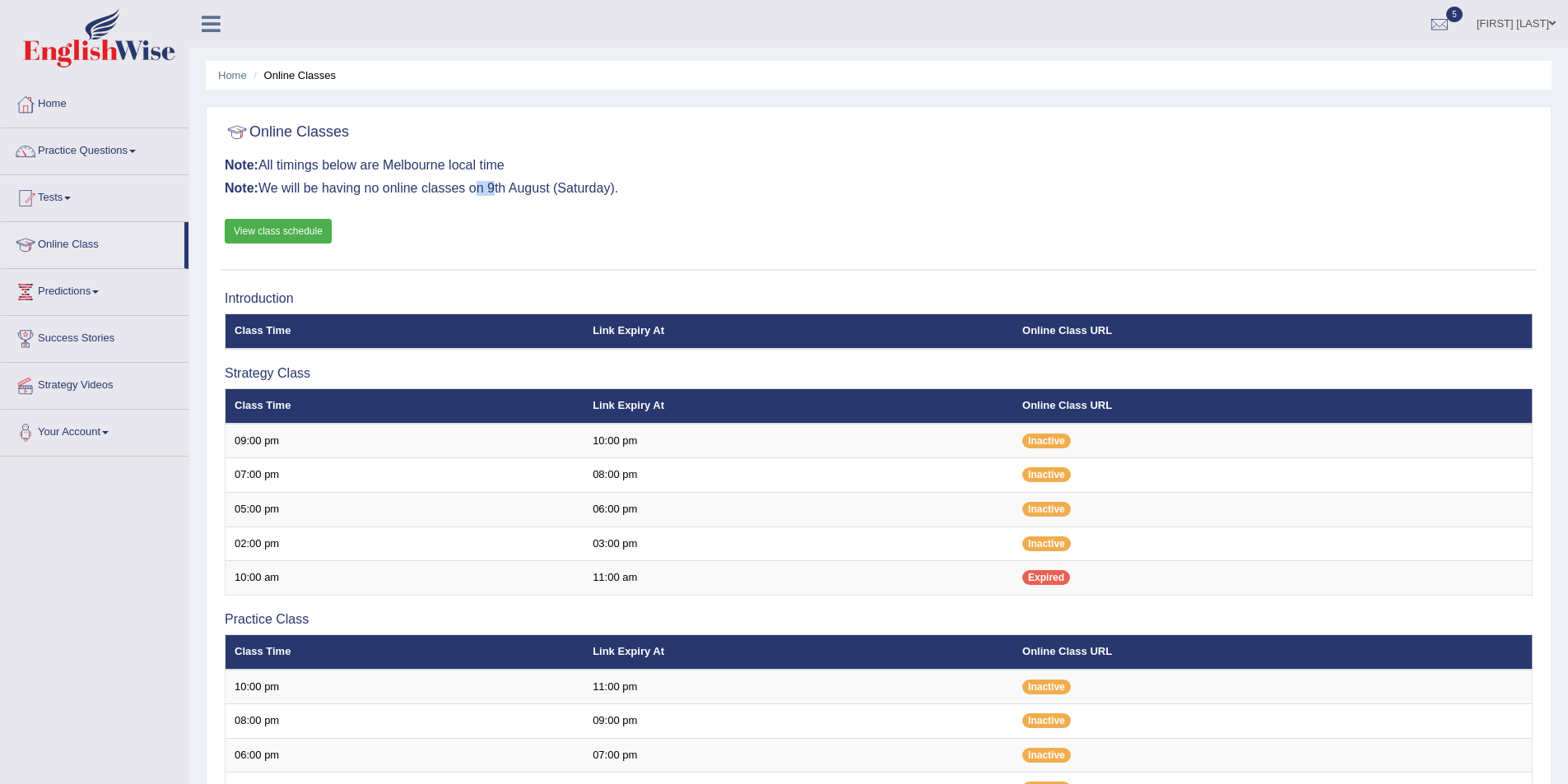 click on "Note:  We will be having no online classes on 9th August (Saturday)." at bounding box center (878, 188) 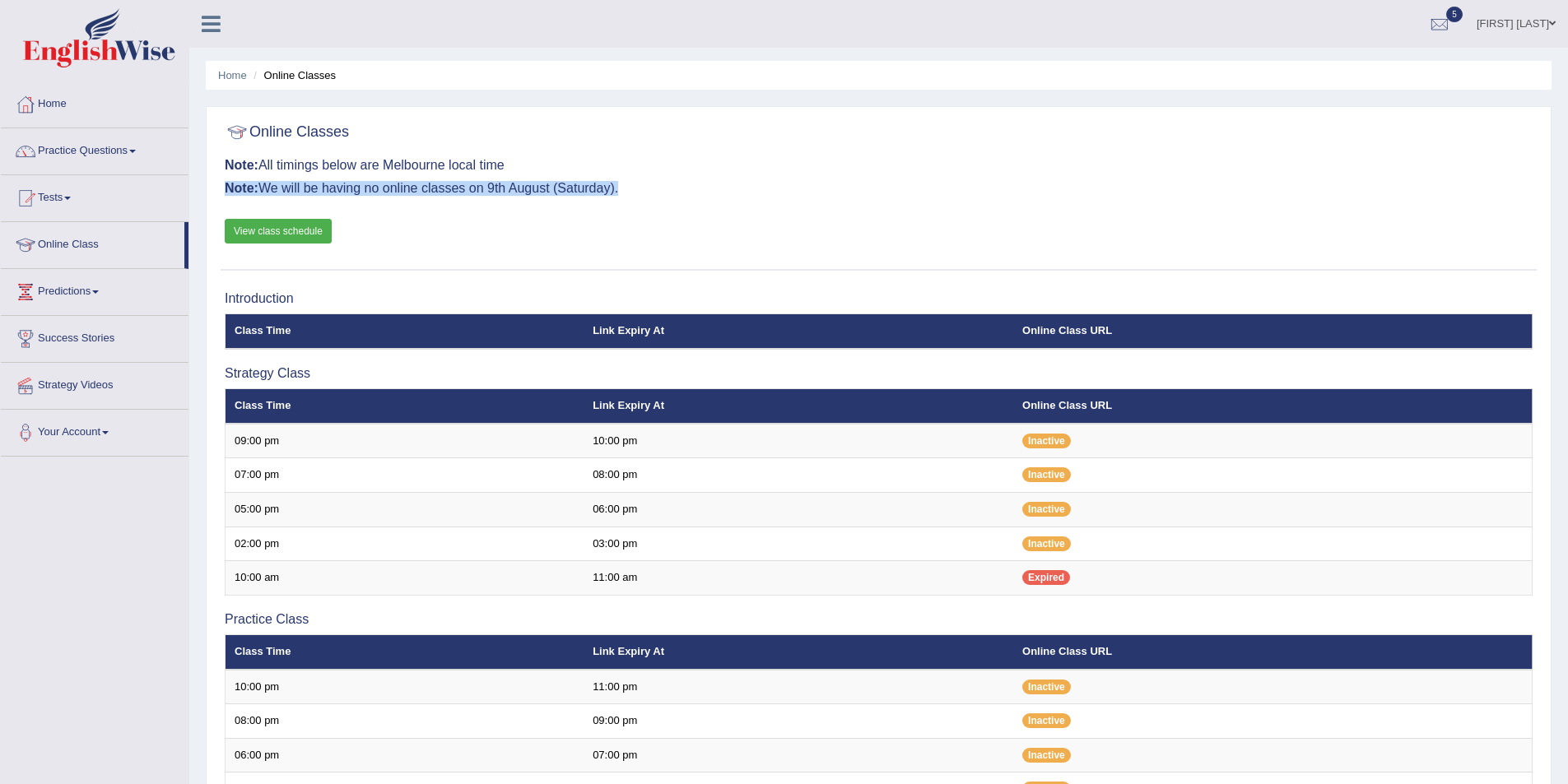 click on "Note:  We will be having no online classes on 9th August (Saturday)." at bounding box center [878, 188] 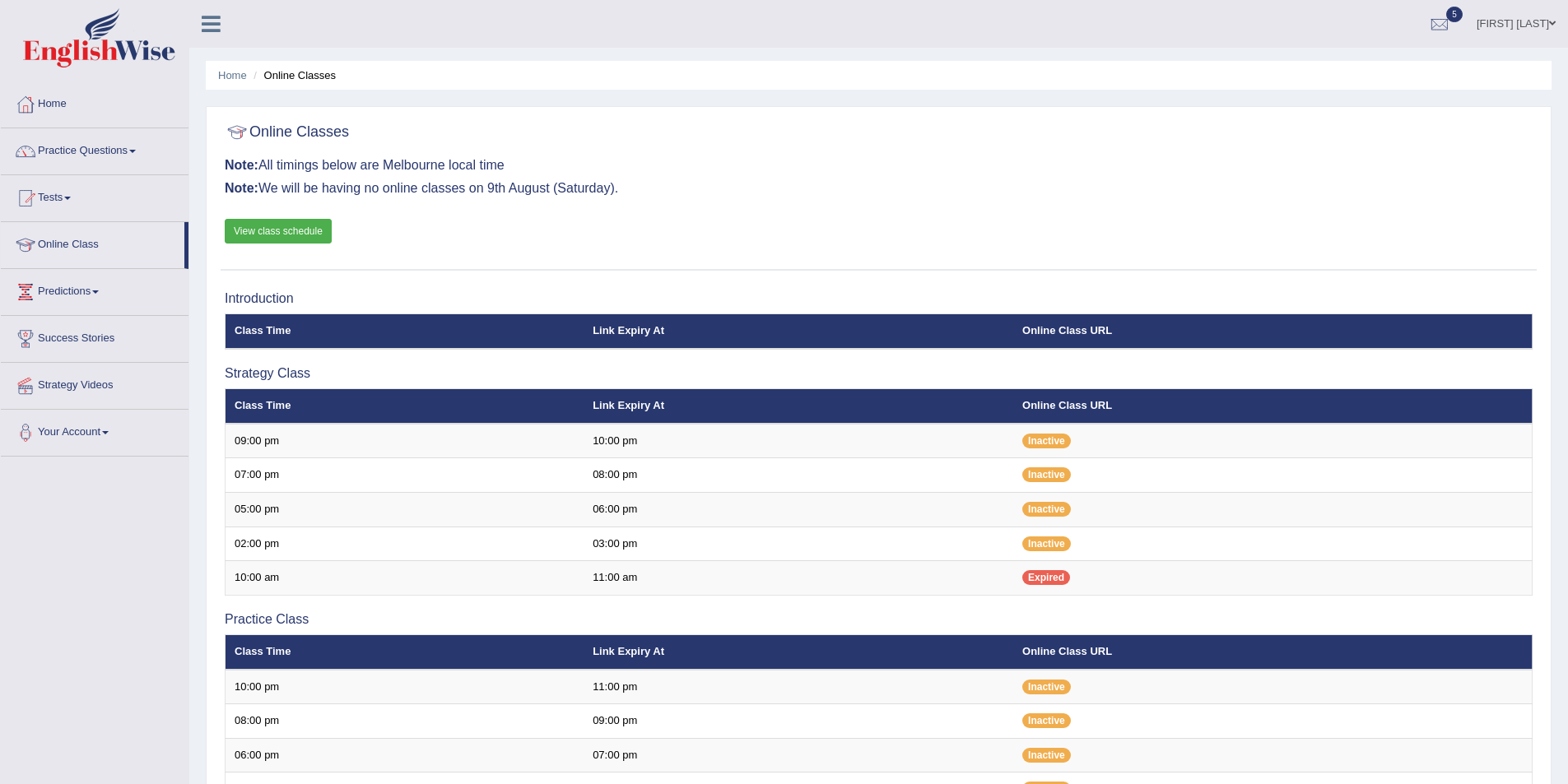 click on "Online Classes
Note:  All timings below are Melbourne local time
Note:  We will be having no online classes on 9th August (Saturday).
View class schedule" at bounding box center (878, 193) 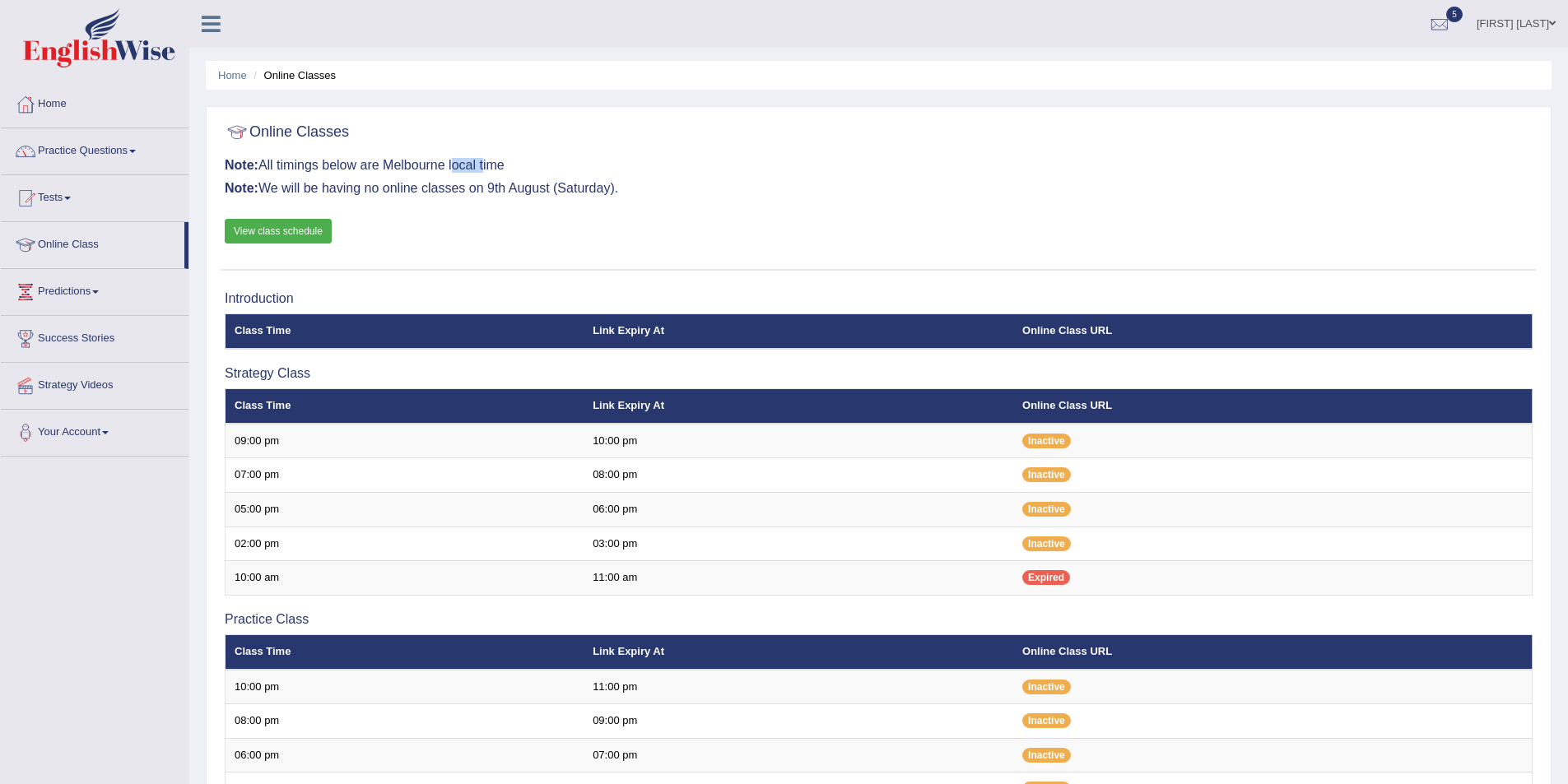 click on "Note:  All timings below are Melbourne local time" at bounding box center (878, 165) 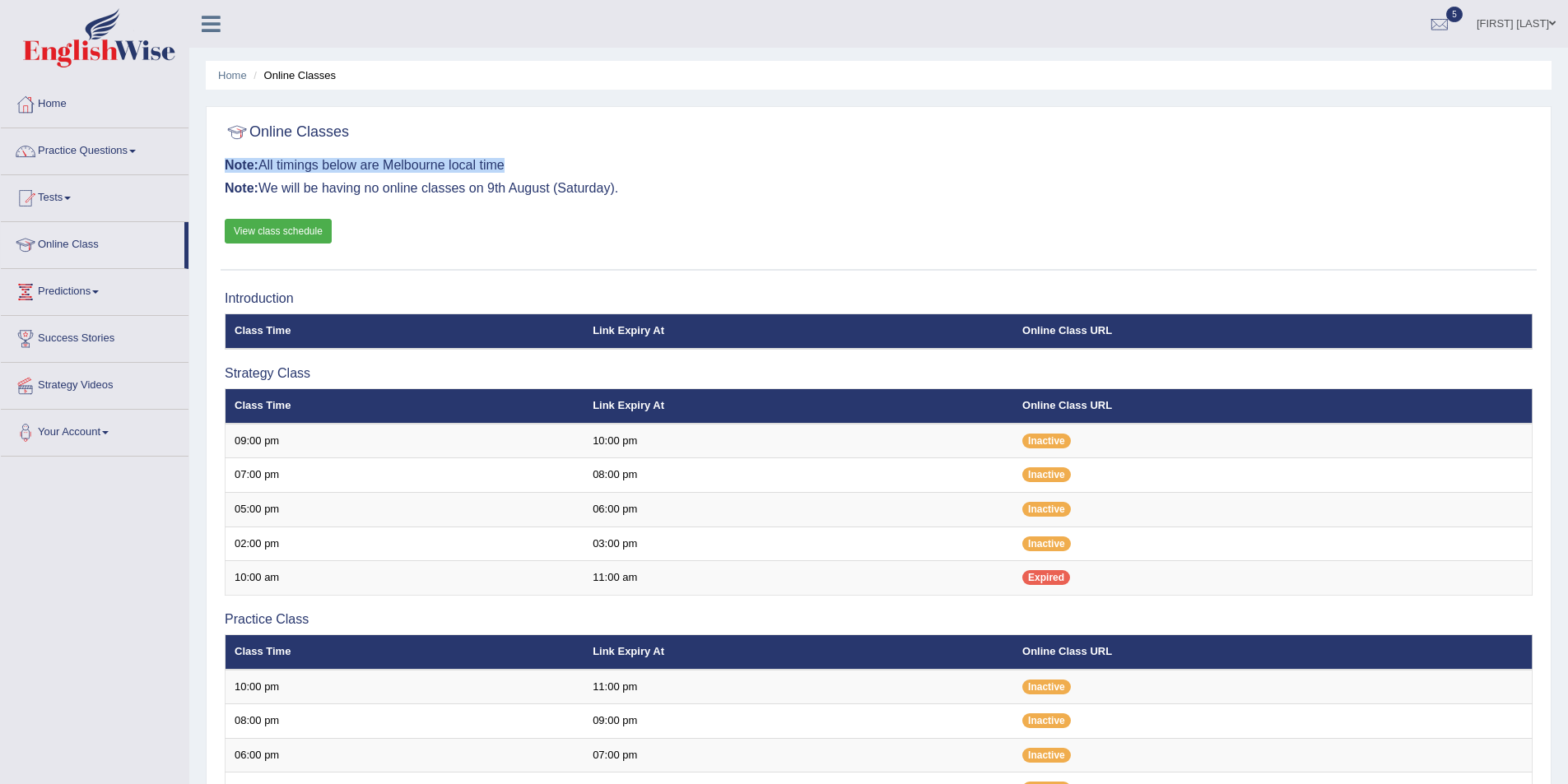 click on "Note:  All timings below are Melbourne local time" at bounding box center [878, 165] 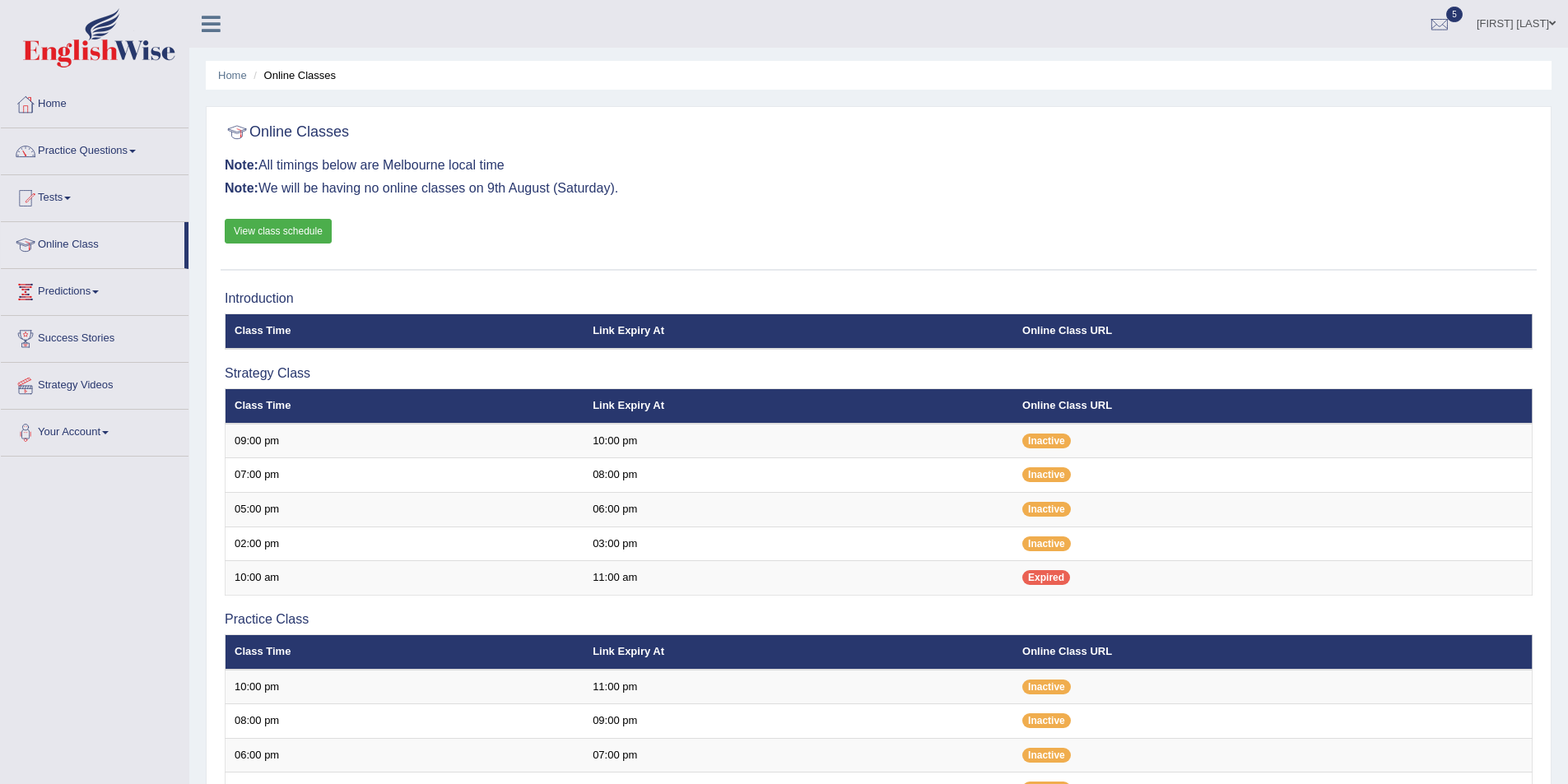 click on "Note:  We will be having no online classes on 9th August (Saturday)." at bounding box center (878, 188) 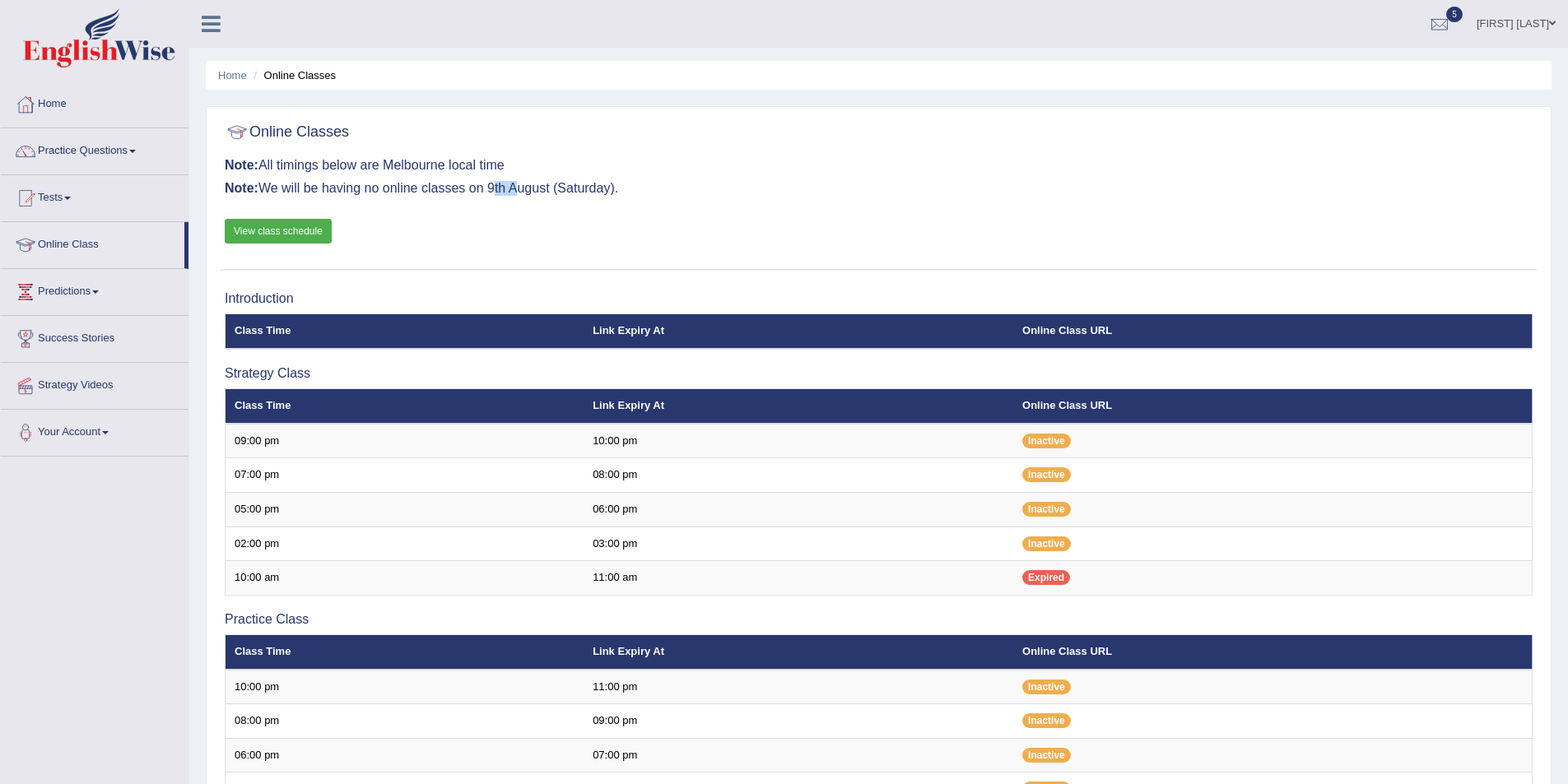 click on "Note:  We will be having no online classes on 9th August (Saturday)." at bounding box center (878, 188) 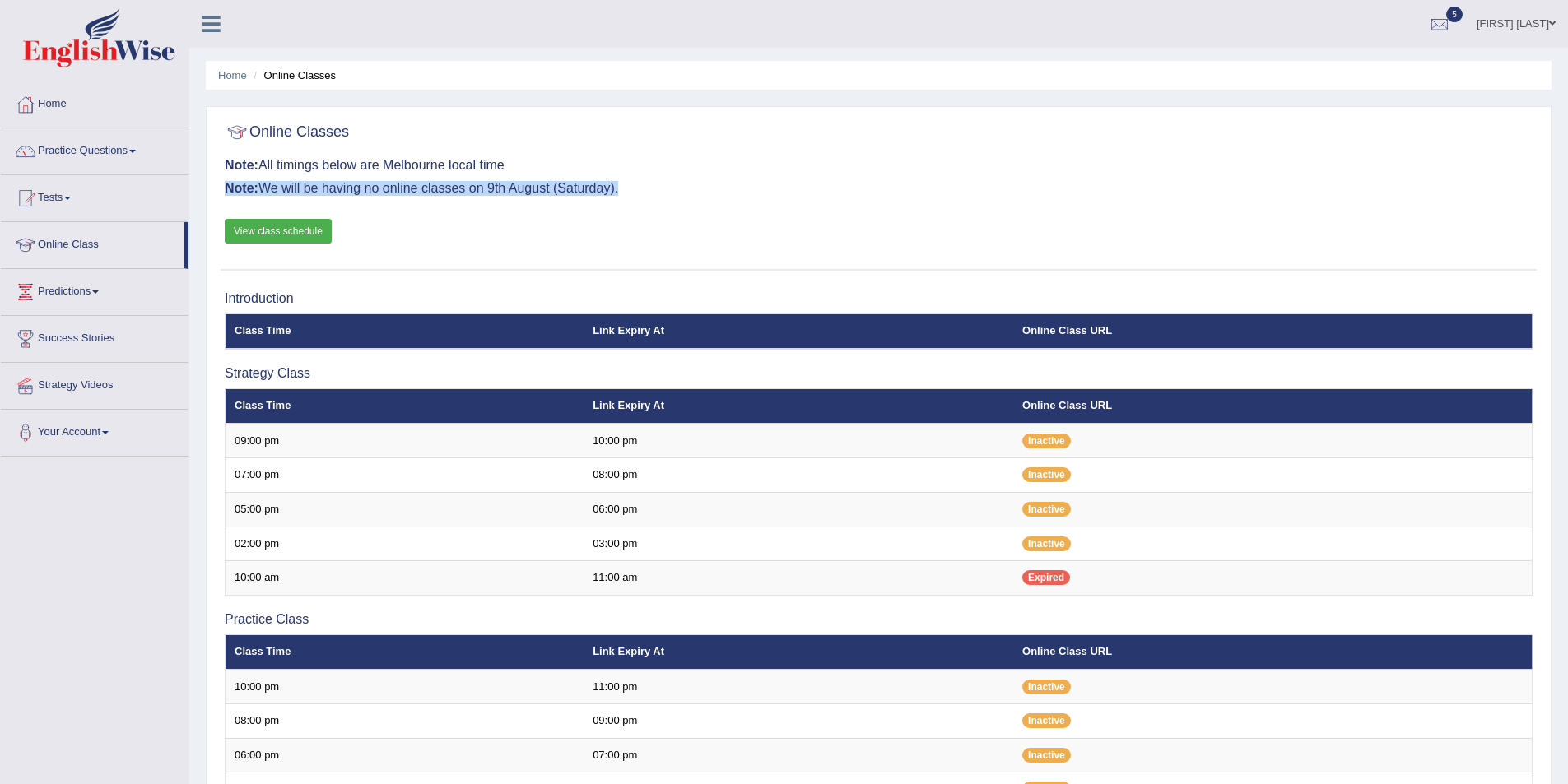 click on "Note:  We will be having no online classes on 9th August (Saturday)." at bounding box center [878, 188] 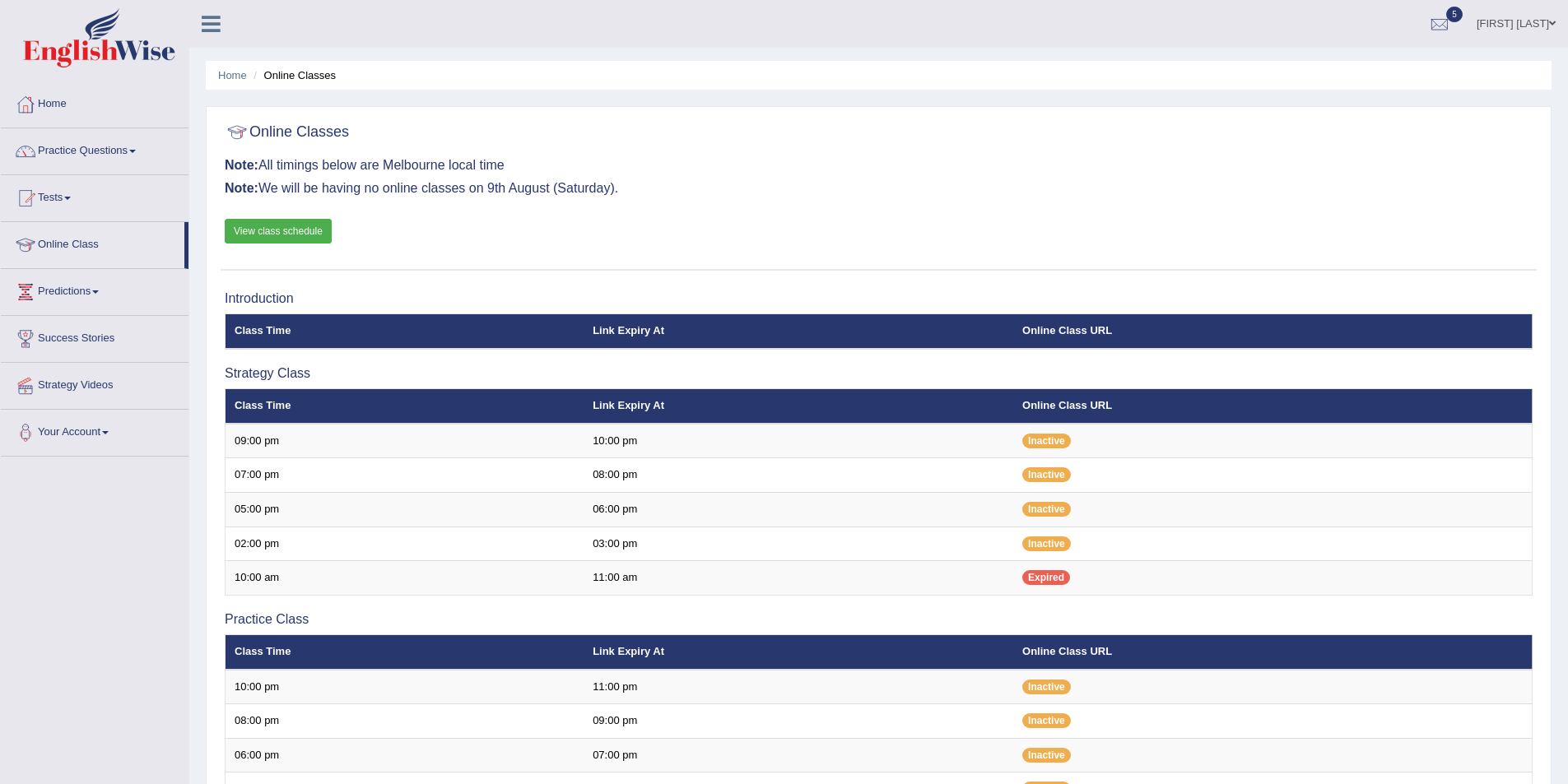 click on "Note:  We will be having no online classes on 9th August (Saturday)." at bounding box center [878, 188] 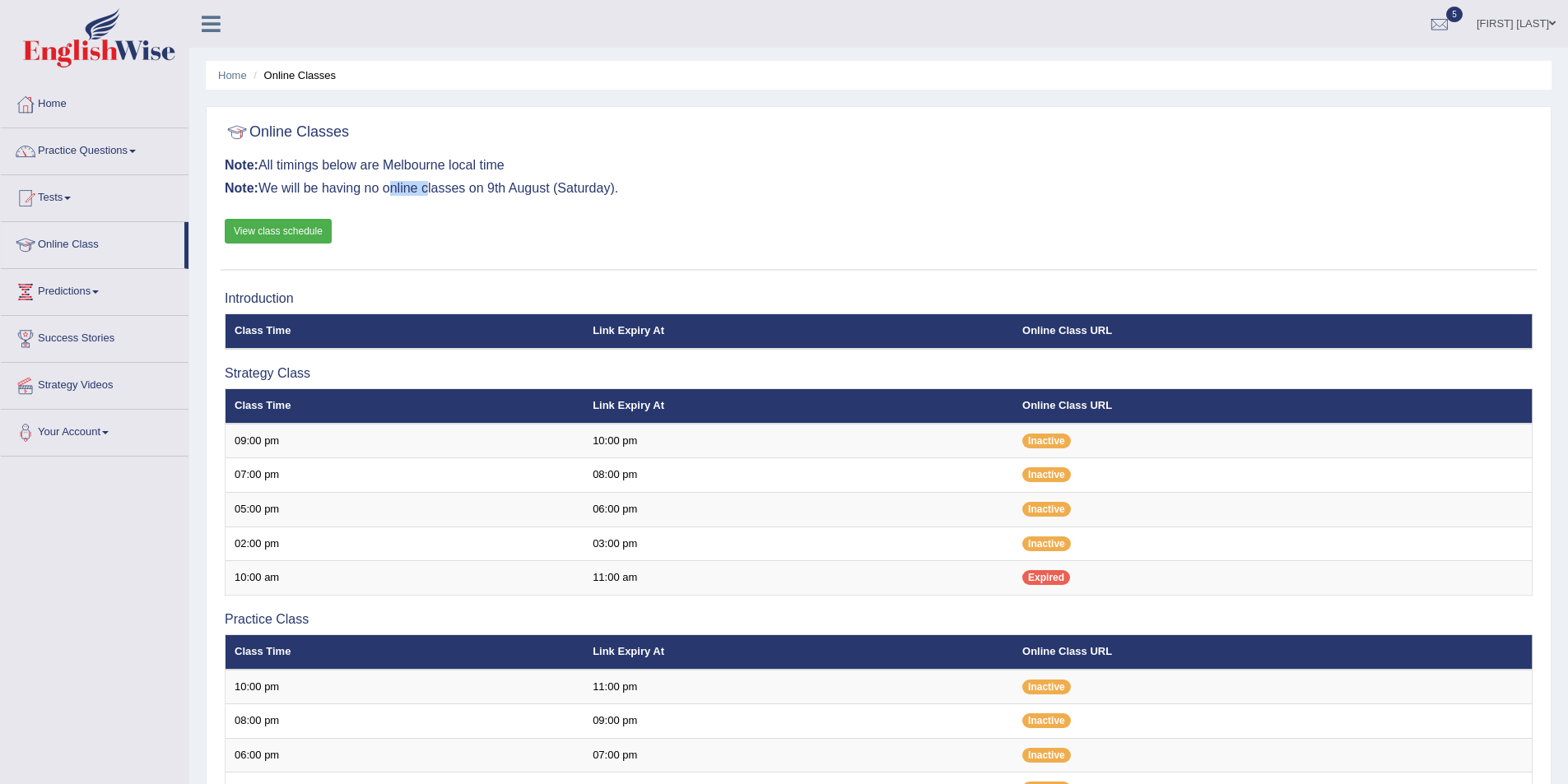 click on "Note:  We will be having no online classes on 9th August (Saturday)." at bounding box center (878, 188) 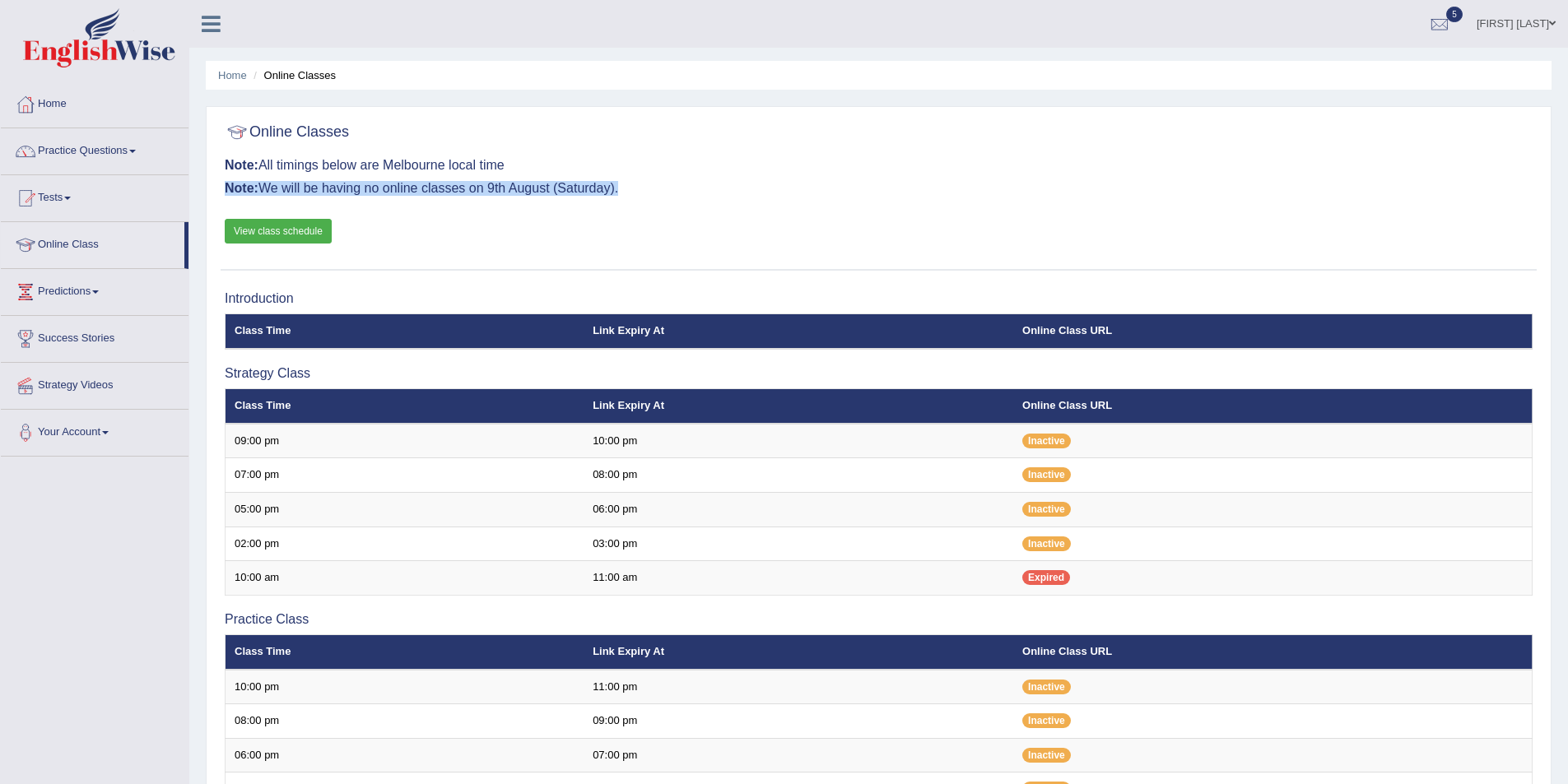 click on "Note:  We will be having no online classes on 9th August (Saturday)." at bounding box center [878, 188] 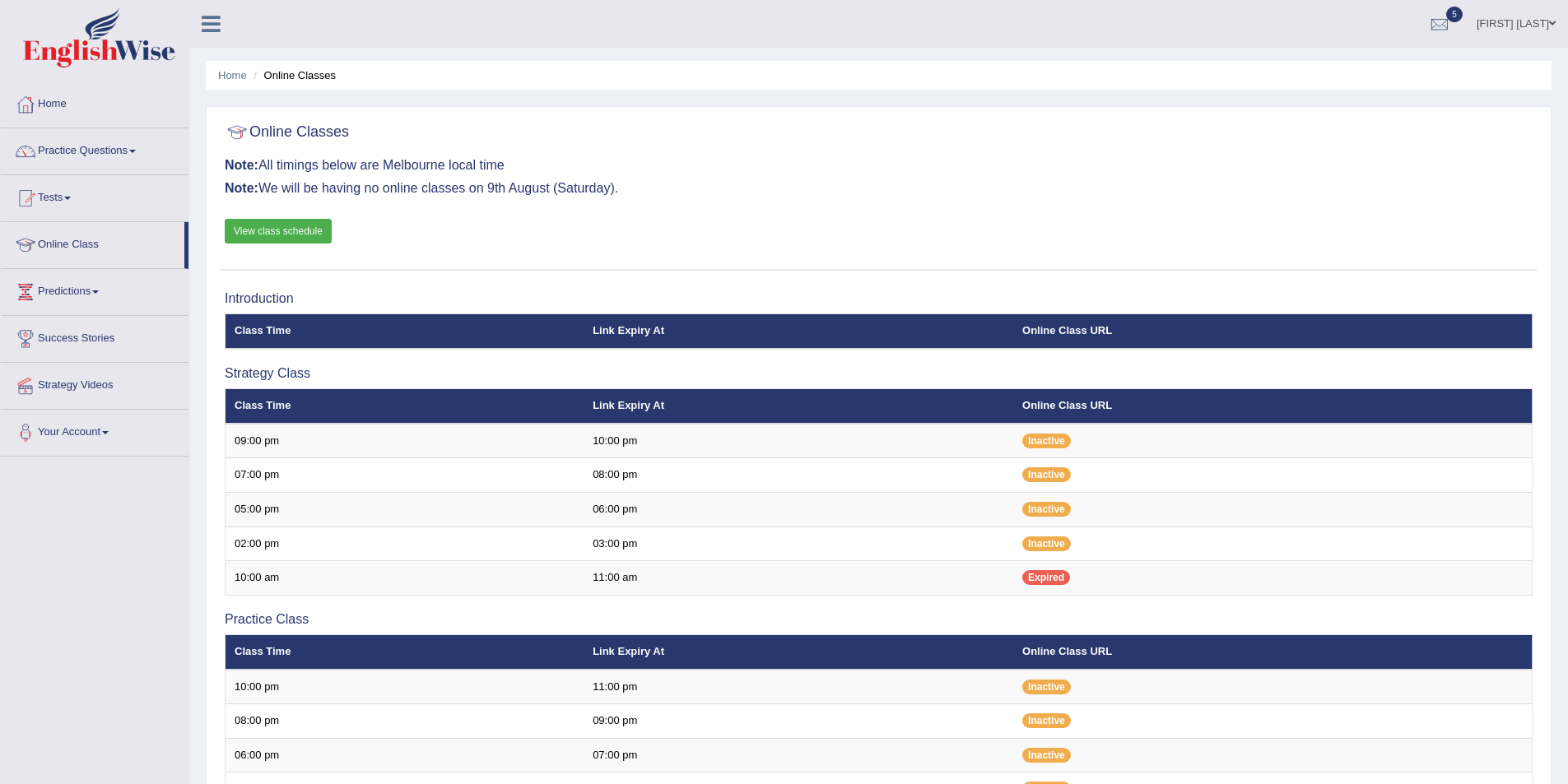 click on "Online Classes
Note:  All timings below are Melbourne local time
Note:  We will be having no online classes on 9th August (Saturday).
View class schedule" at bounding box center [878, 193] 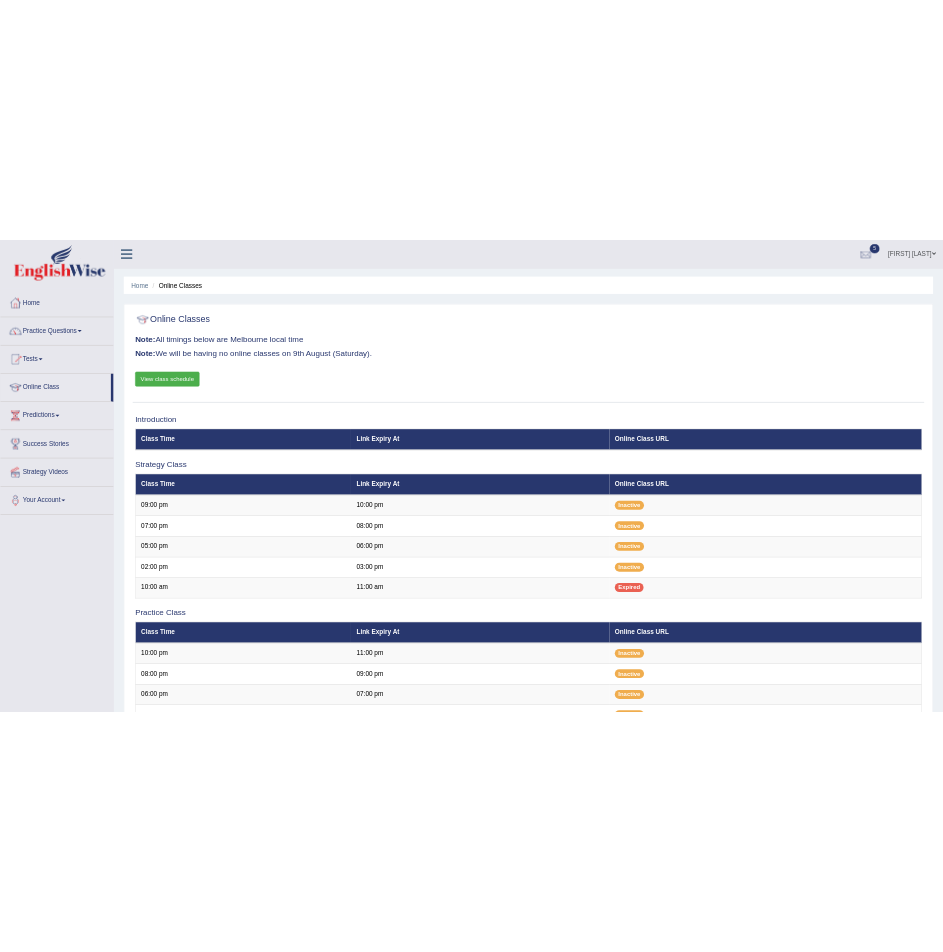 scroll, scrollTop: 0, scrollLeft: 0, axis: both 